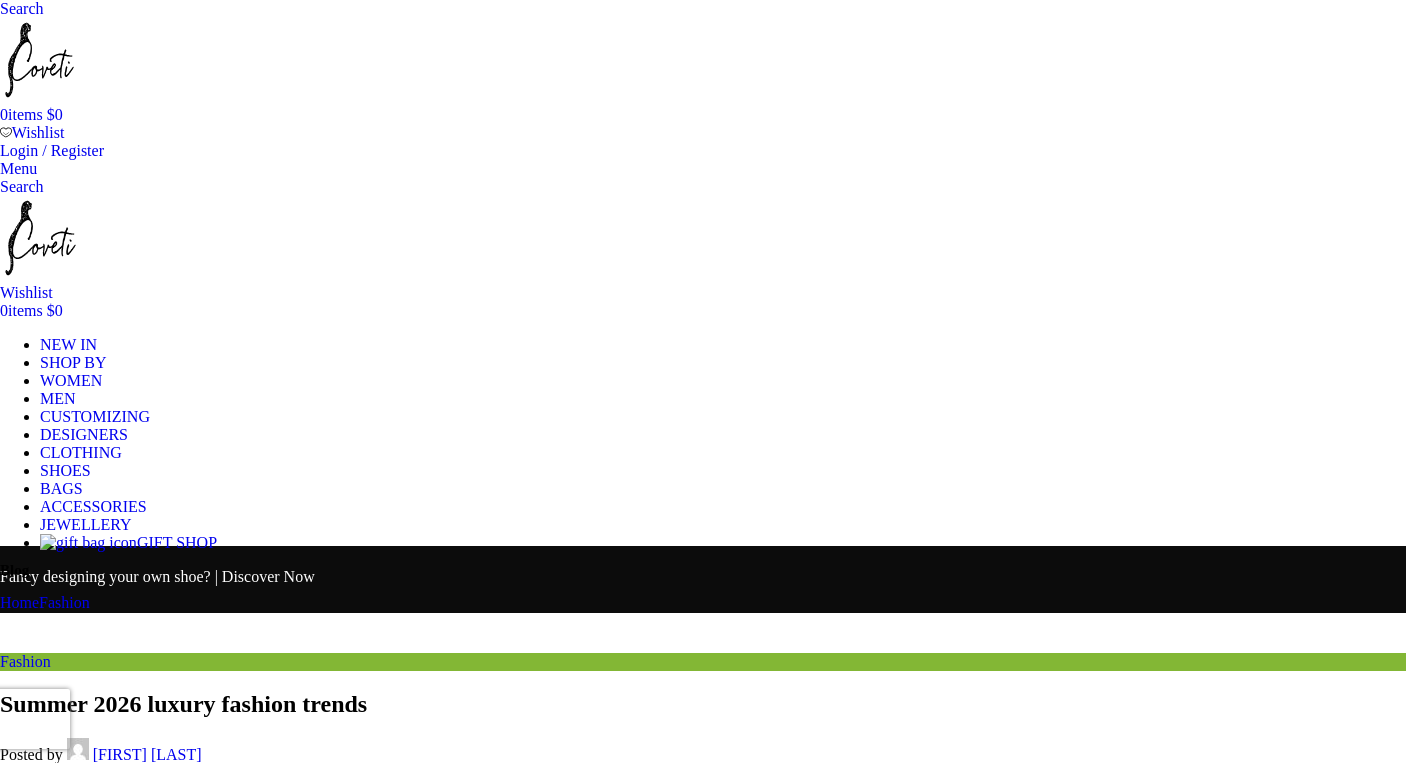 scroll, scrollTop: 11500, scrollLeft: 0, axis: vertical 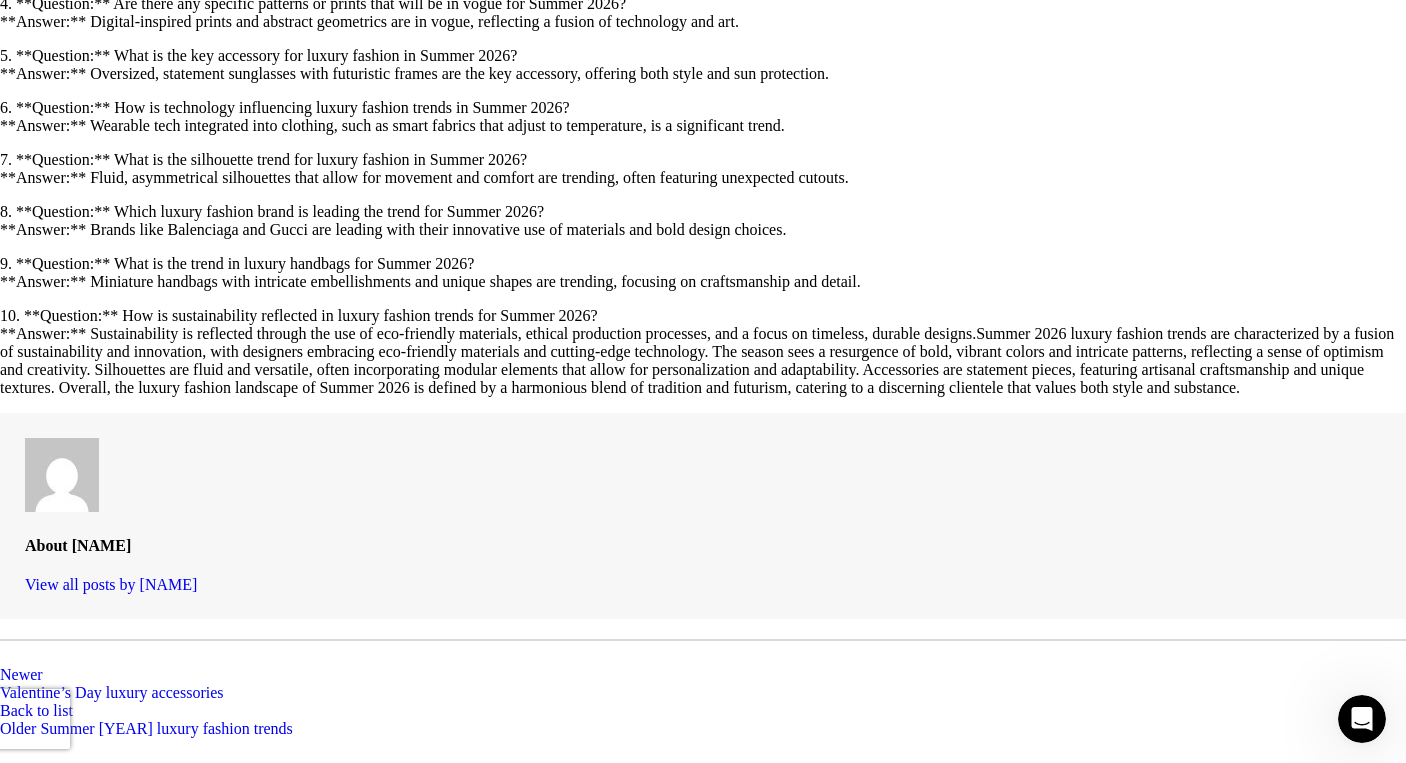 click on "ACCESSORIES" at bounding box center [93, -7894] 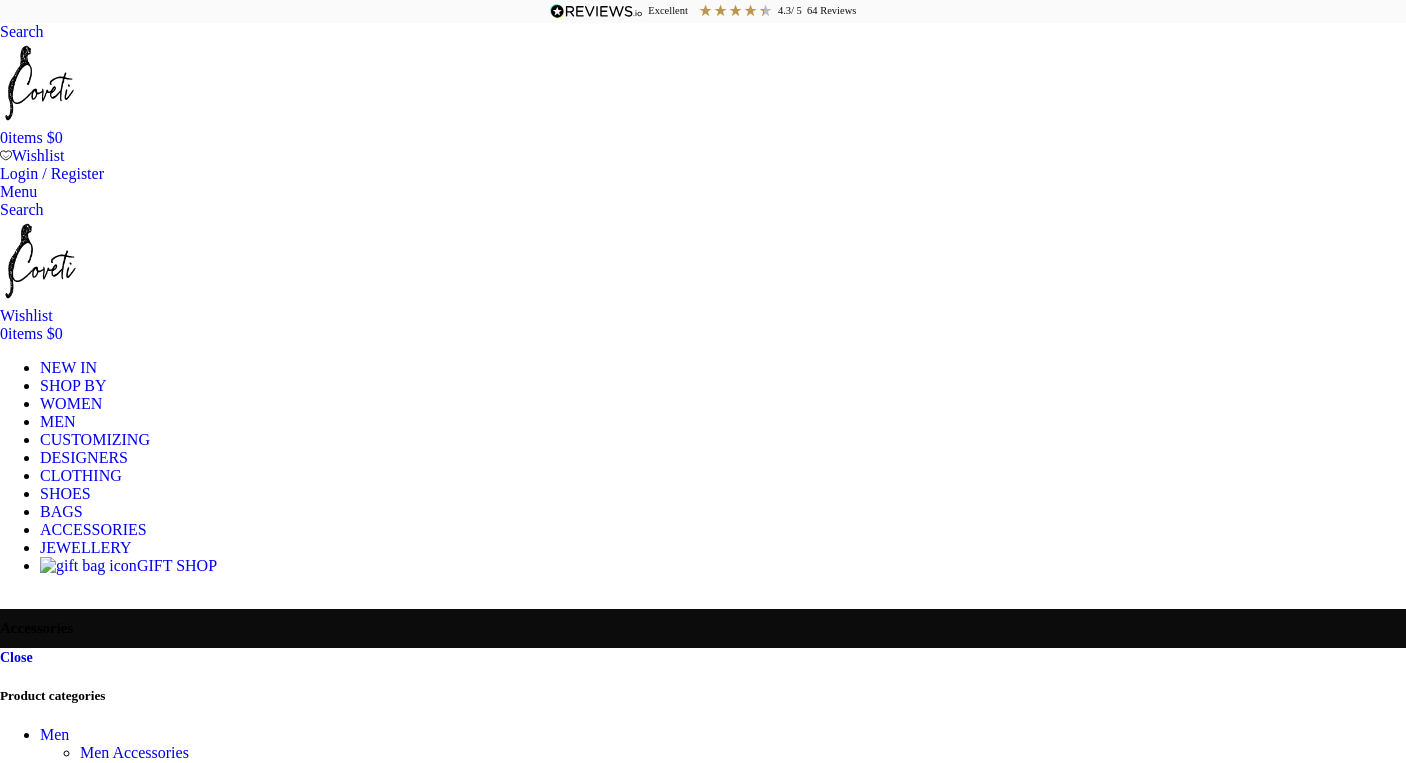 scroll, scrollTop: 0, scrollLeft: 0, axis: both 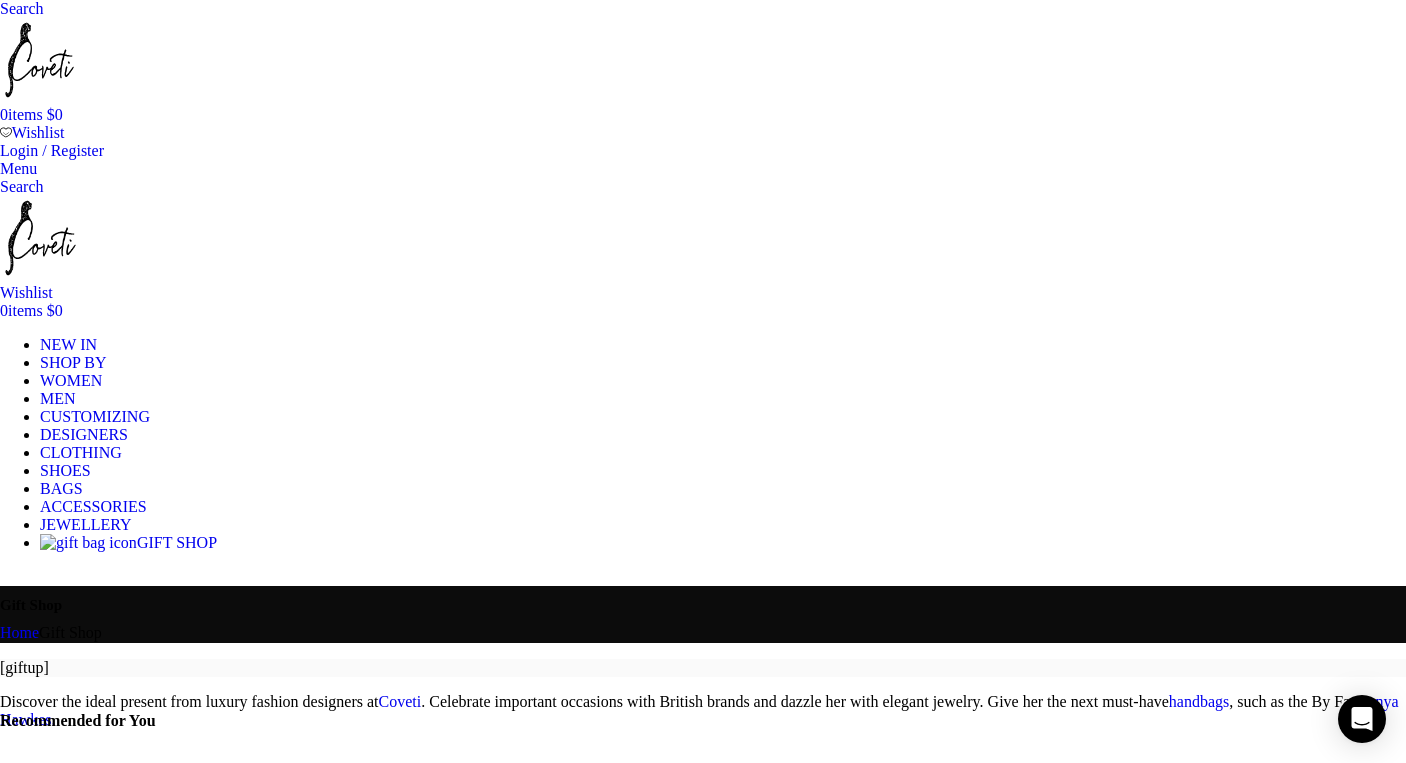 click on "All accessories" at bounding box center [-817, 807] 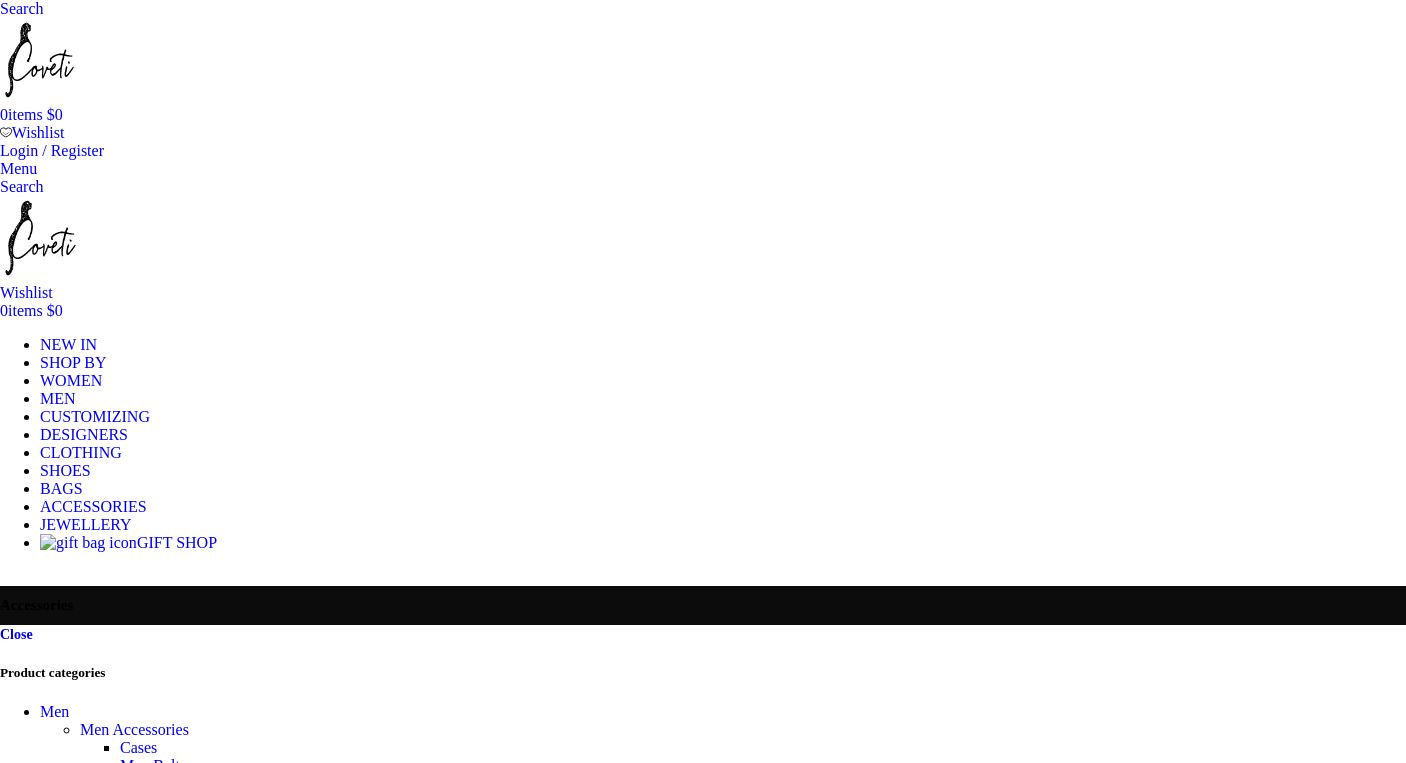 scroll, scrollTop: 0, scrollLeft: 0, axis: both 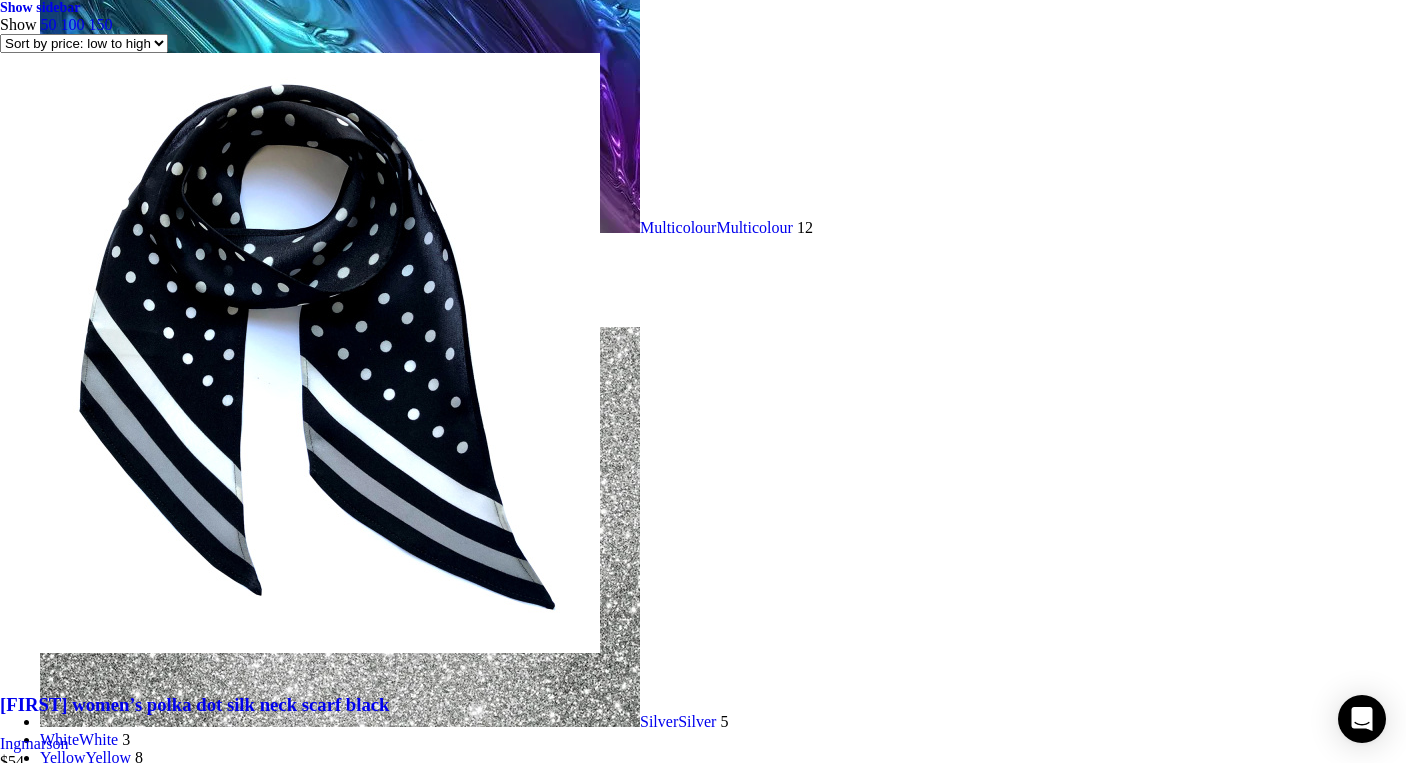click on "Custom shoe for her" at bounding box center (105, -3722) 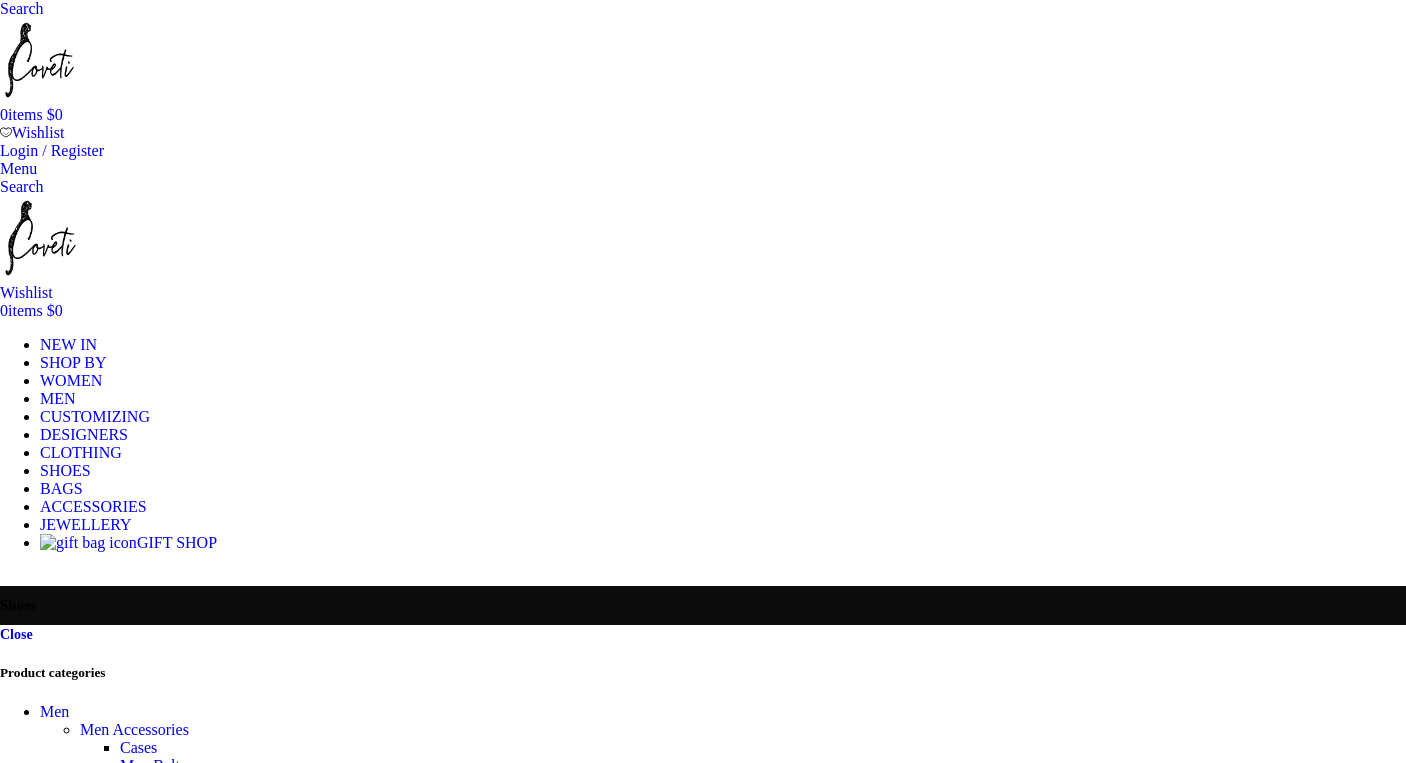 scroll, scrollTop: 0, scrollLeft: 0, axis: both 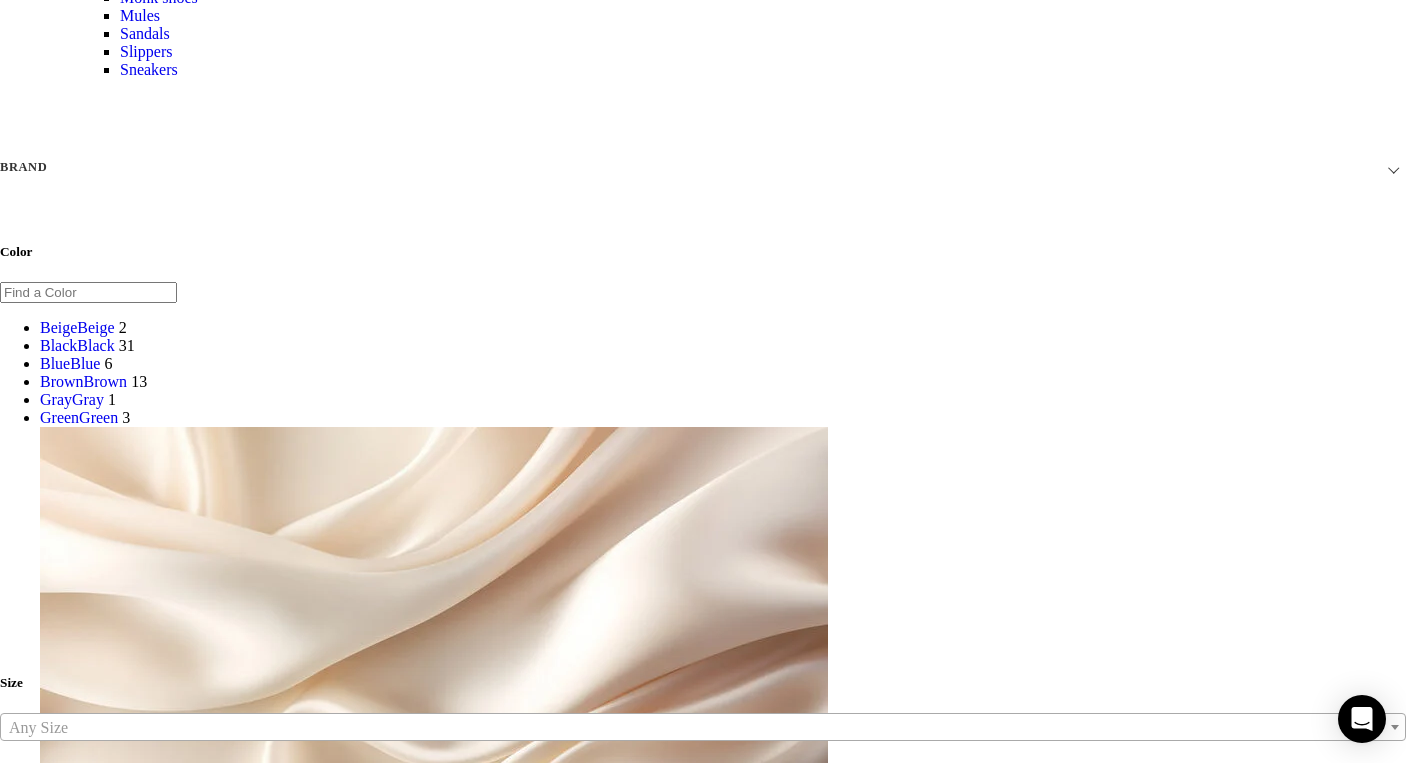 click at bounding box center (703, 13111) 